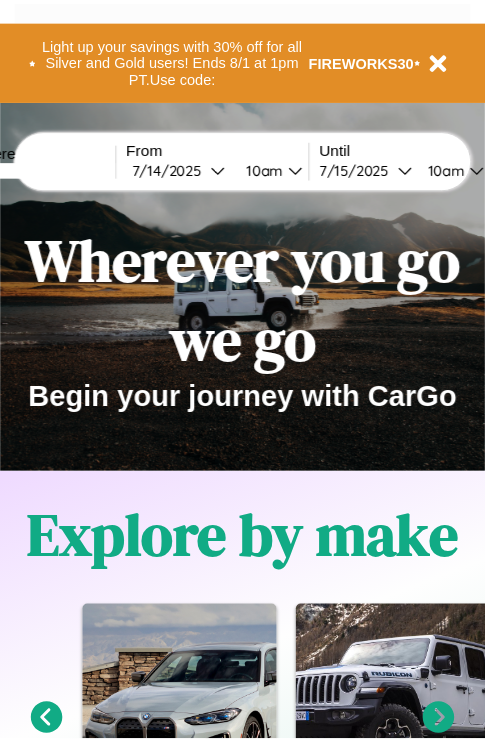 scroll, scrollTop: 0, scrollLeft: 0, axis: both 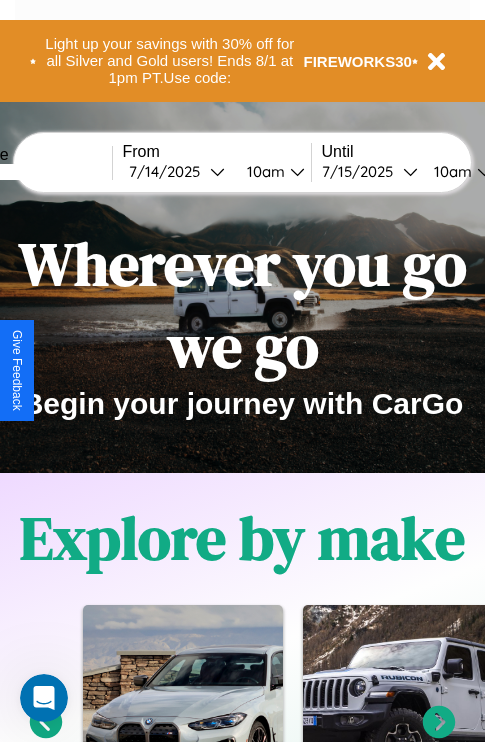 click at bounding box center (37, 172) 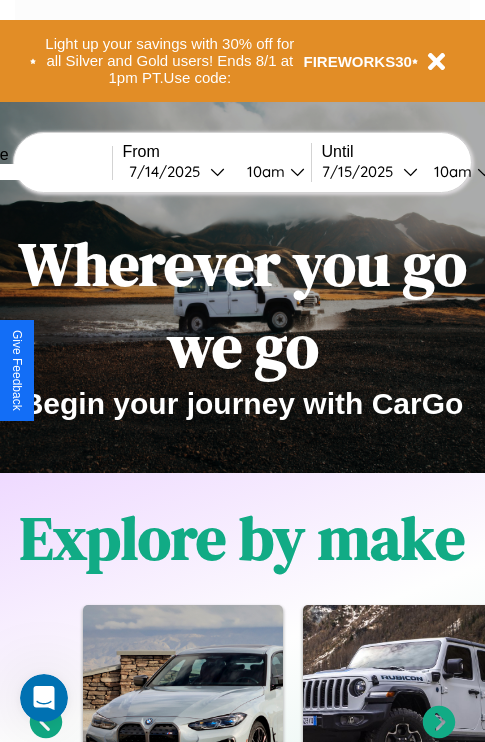 type on "*****" 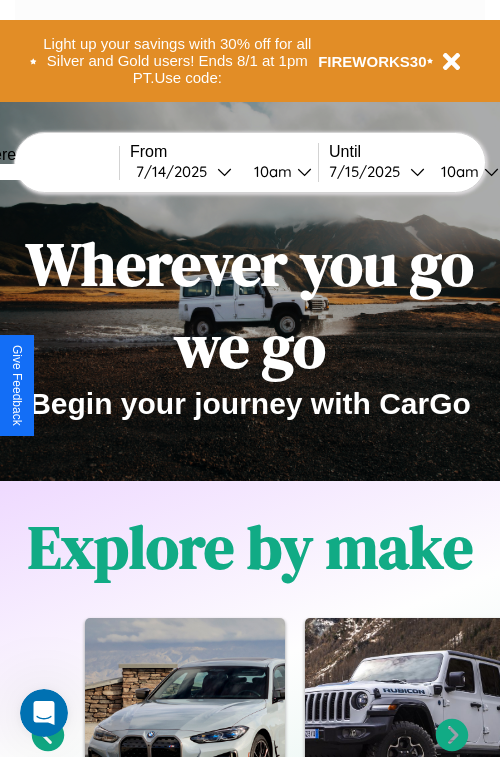 select on "*" 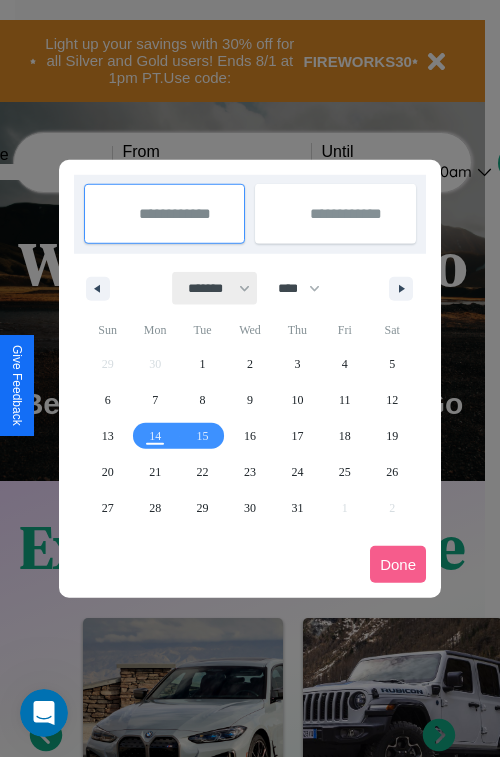 click on "******* ******** ***** ***** *** **** **** ****** ********* ******* ******** ********" at bounding box center [215, 288] 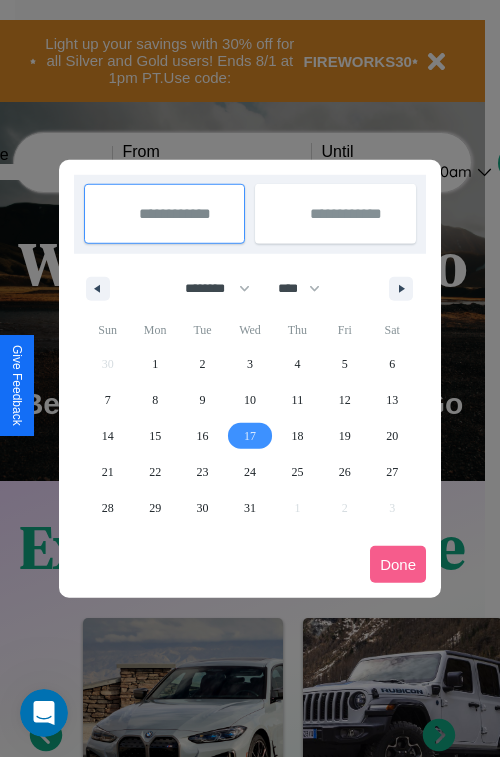click on "17" at bounding box center [250, 436] 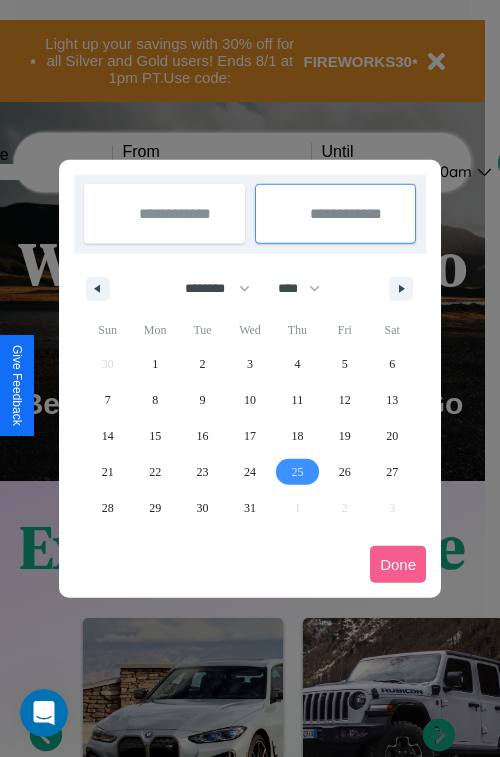 click on "25" at bounding box center (297, 472) 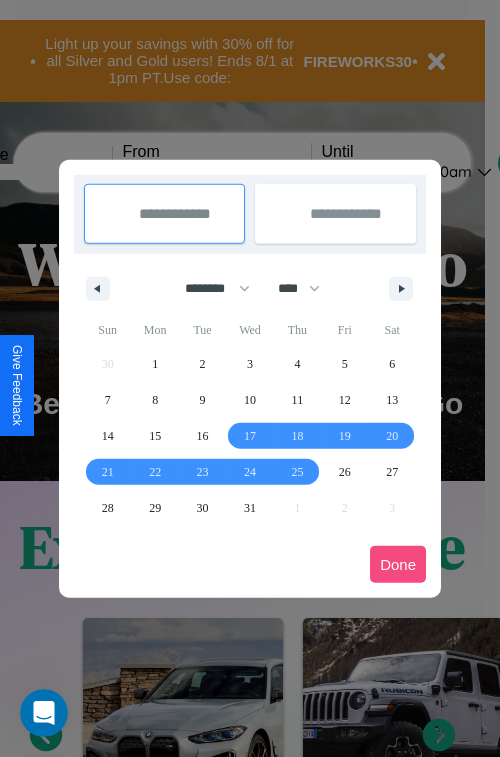 click on "Done" at bounding box center [398, 564] 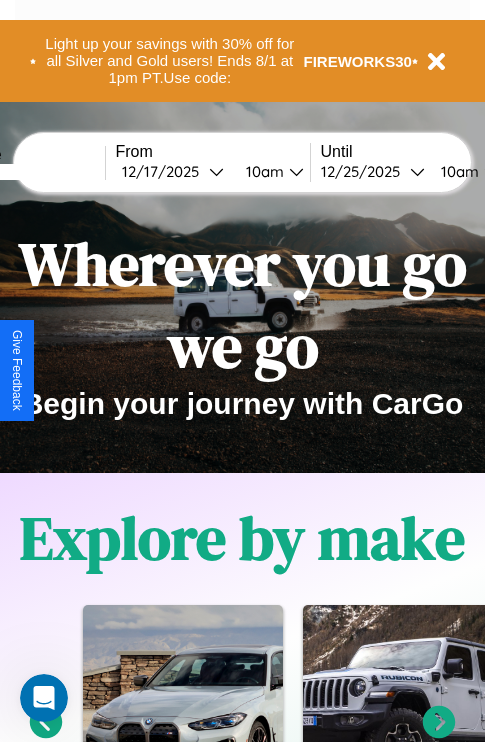 scroll, scrollTop: 0, scrollLeft: 81, axis: horizontal 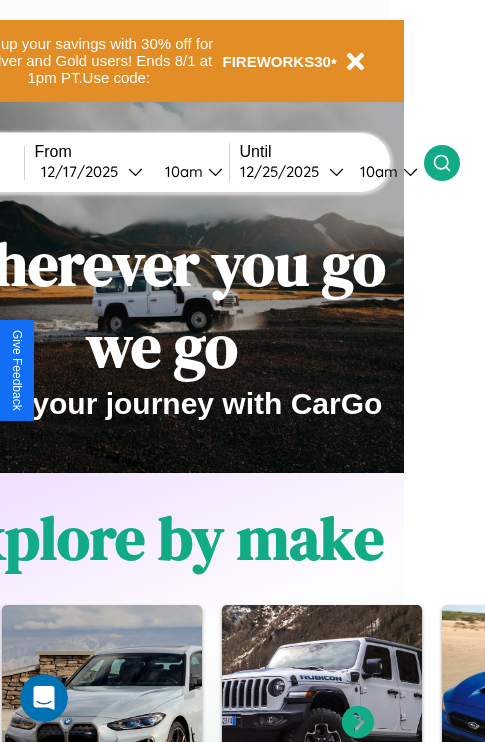 click 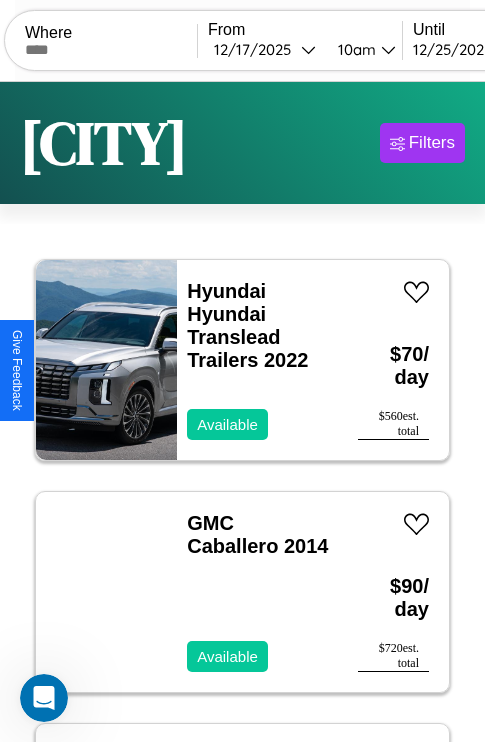 scroll, scrollTop: 95, scrollLeft: 0, axis: vertical 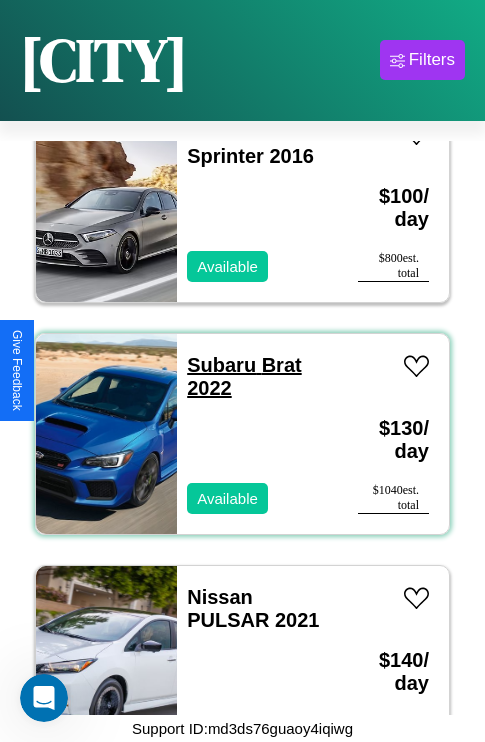click on "Subaru   Brat   2022" at bounding box center [244, 376] 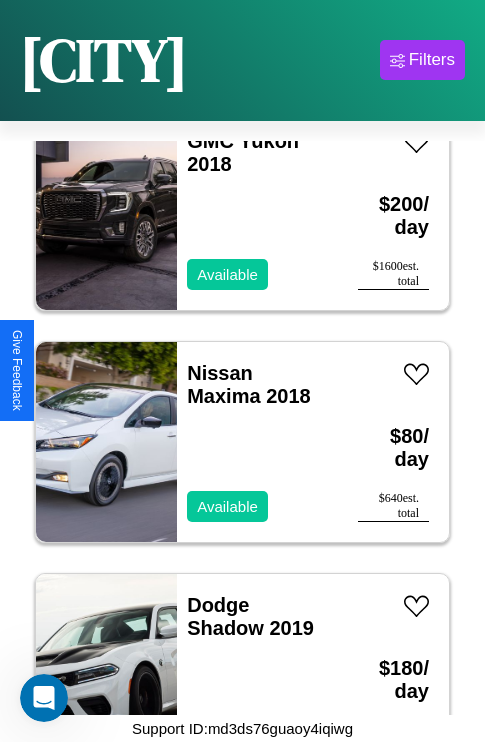 scroll, scrollTop: 16315, scrollLeft: 0, axis: vertical 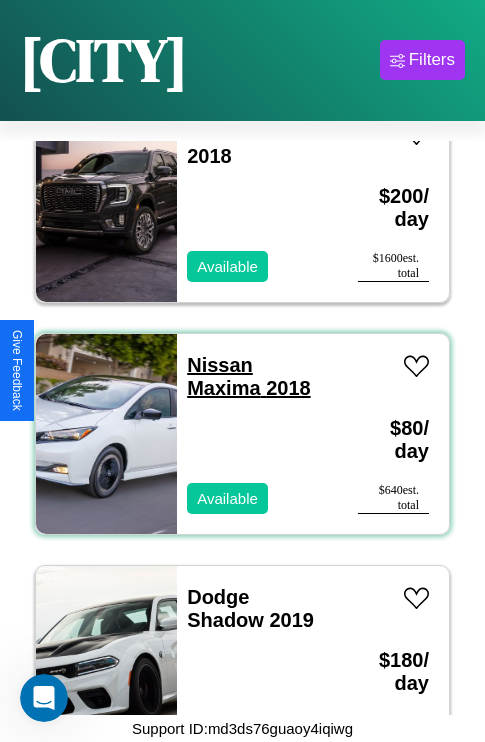 click on "Nissan   Maxima   2018" at bounding box center [248, 376] 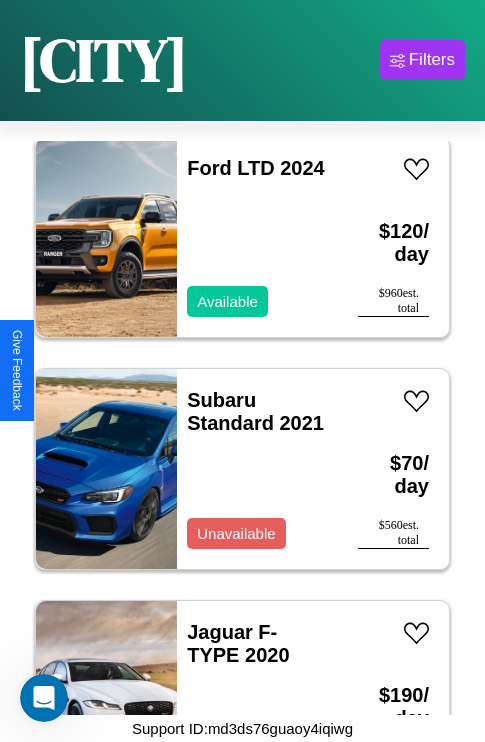 scroll, scrollTop: 21883, scrollLeft: 0, axis: vertical 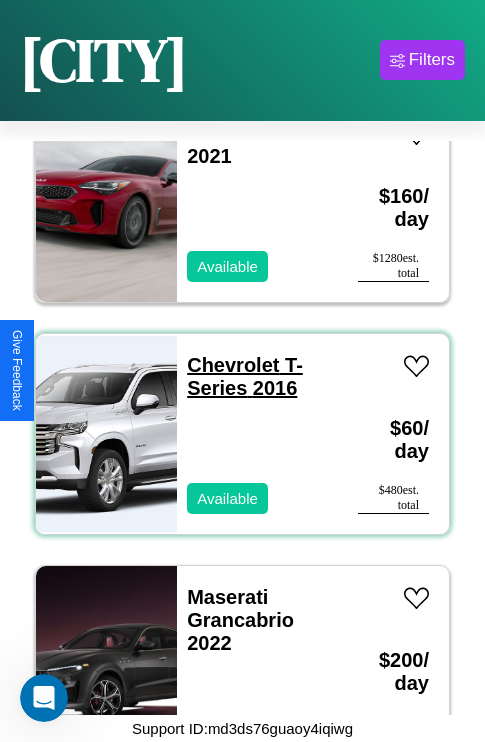 click on "Chevrolet   T-Series   2016" at bounding box center [245, 376] 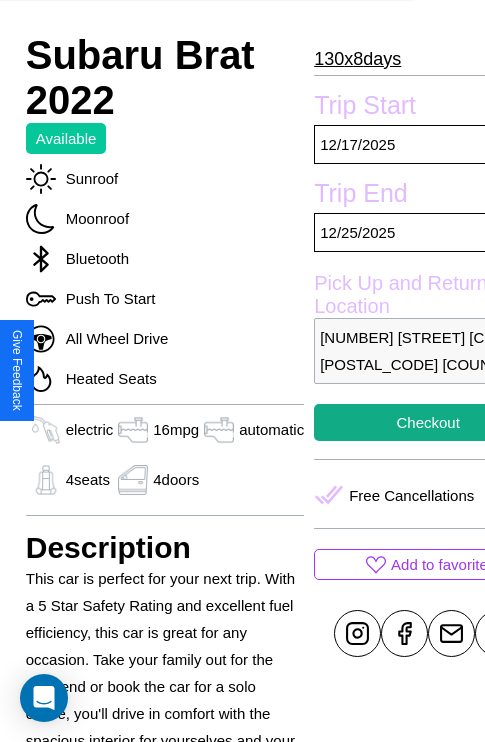 scroll, scrollTop: 692, scrollLeft: 76, axis: both 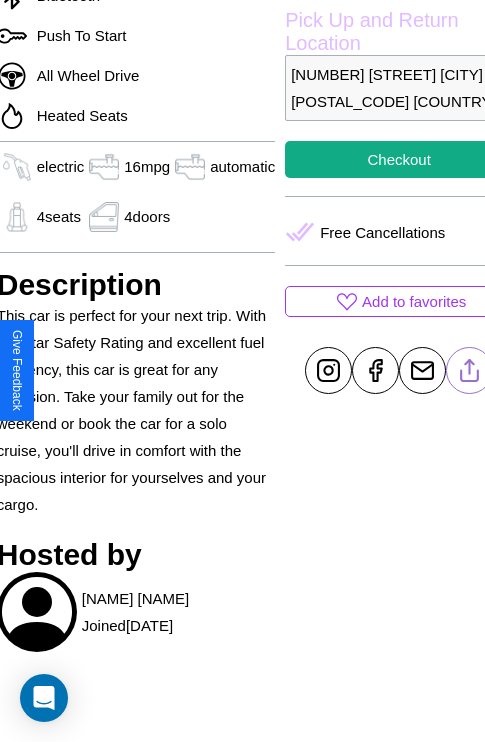 click 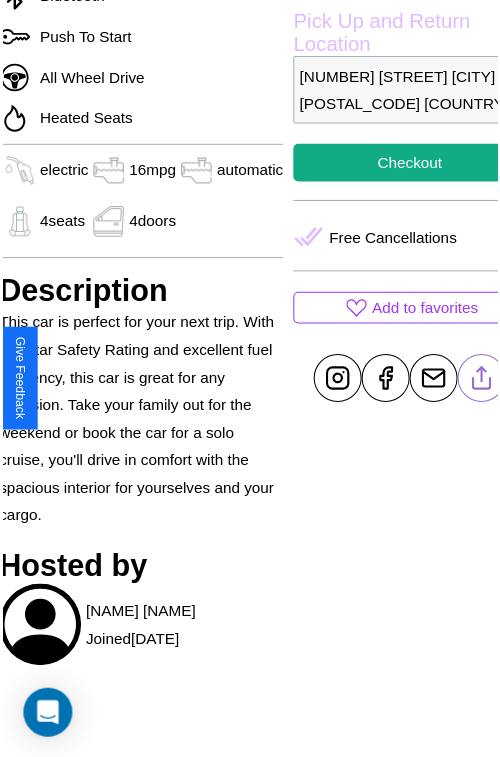 scroll, scrollTop: 623, scrollLeft: 96, axis: both 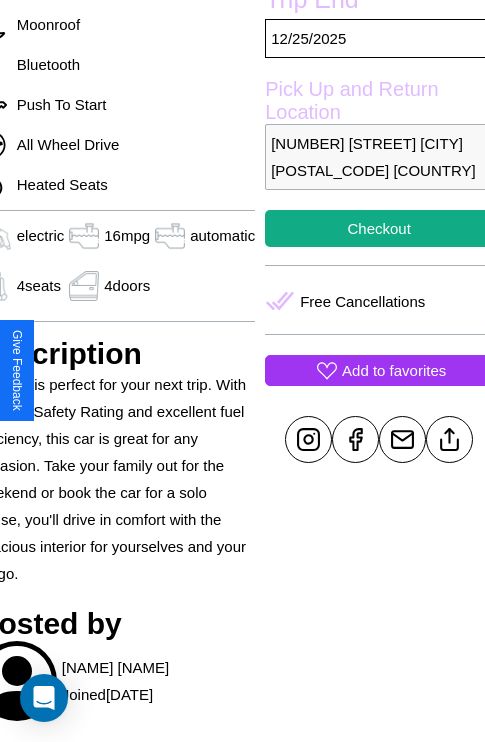 click on "Add to favorites" at bounding box center (394, 370) 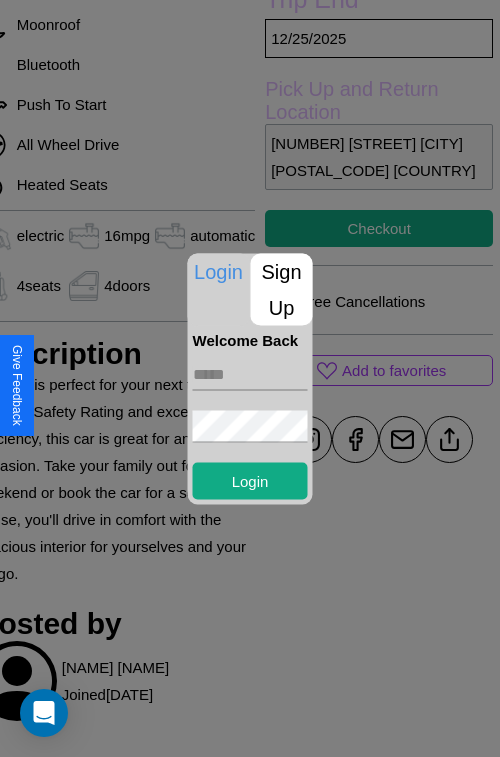 click on "Sign Up" at bounding box center (282, 289) 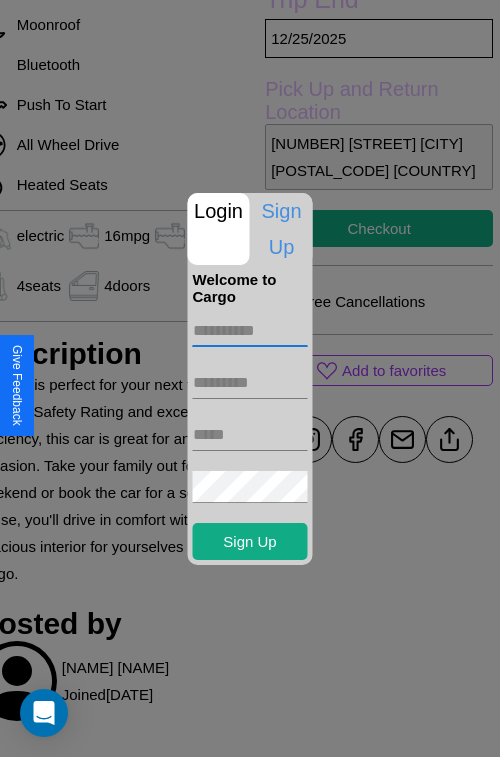 click at bounding box center (250, 331) 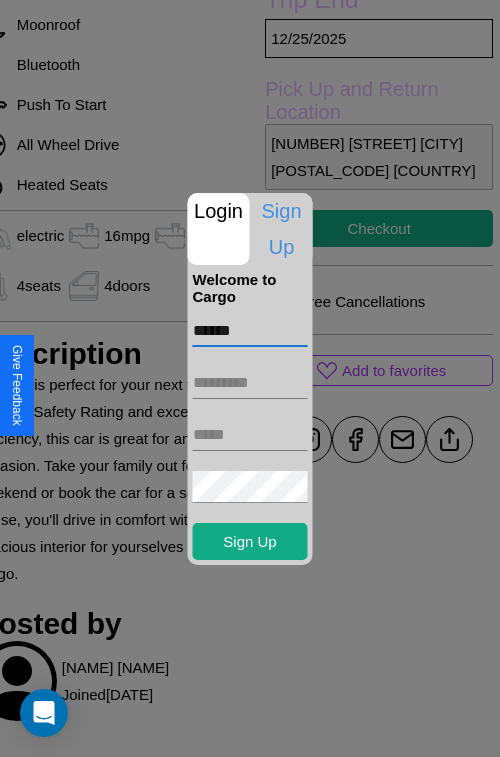 type on "******" 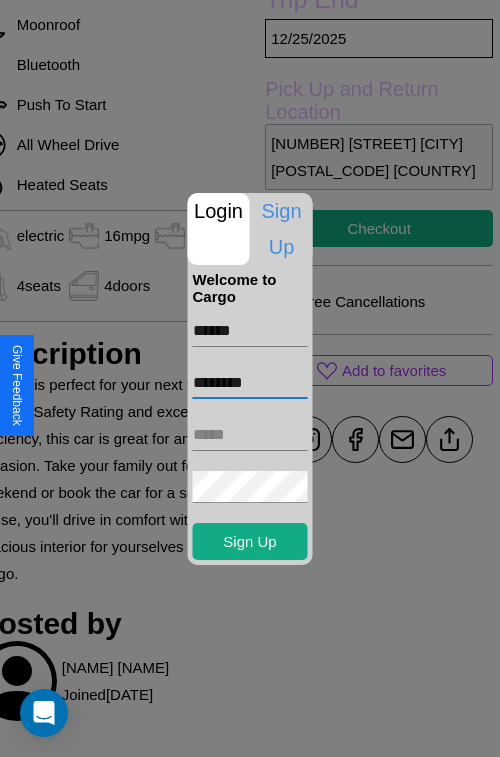 type on "********" 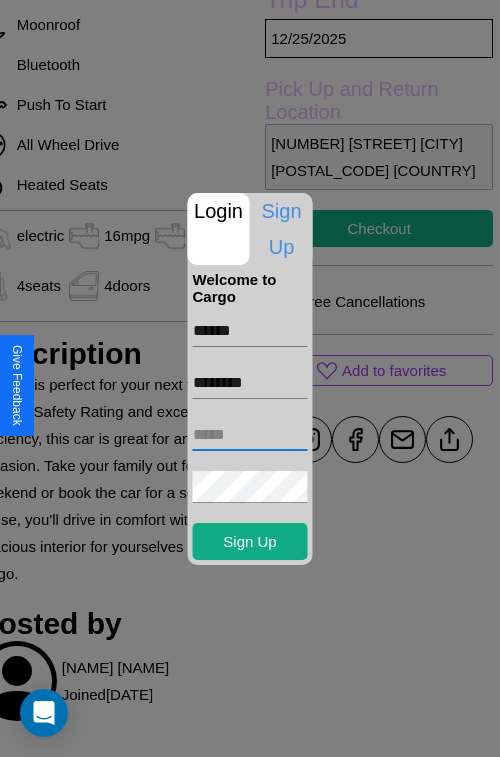 click at bounding box center (250, 435) 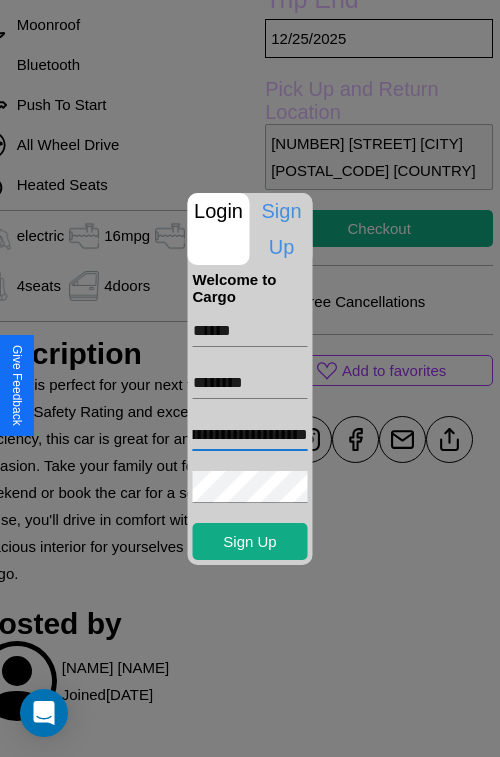 scroll, scrollTop: 0, scrollLeft: 106, axis: horizontal 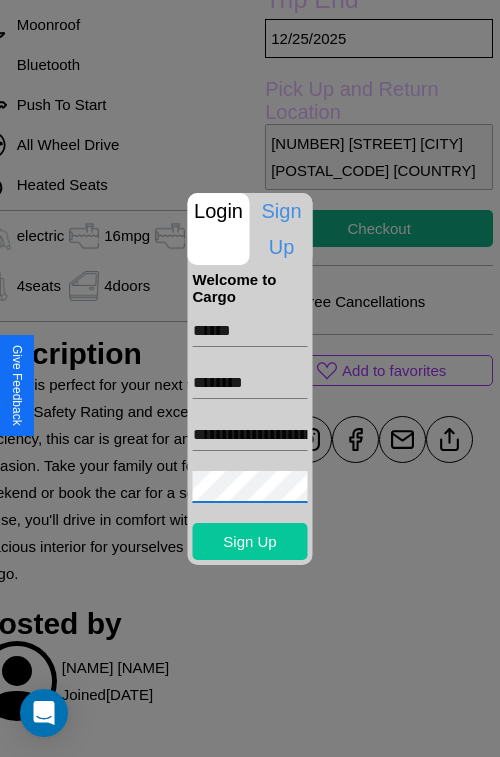 click on "Sign Up" at bounding box center [250, 541] 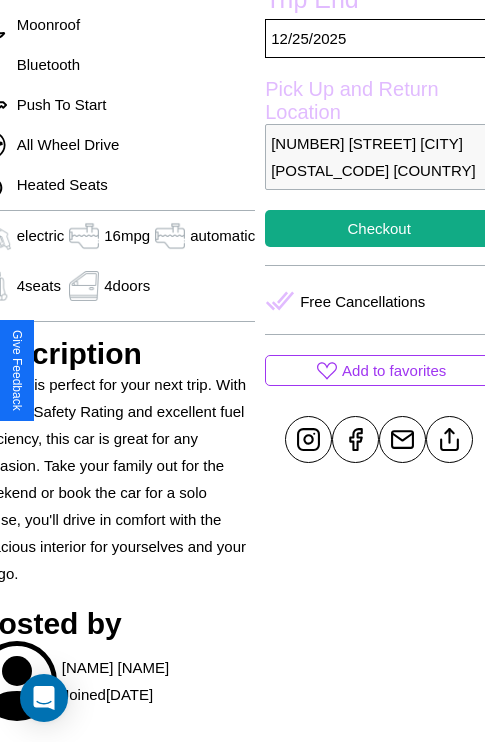 scroll, scrollTop: 623, scrollLeft: 96, axis: both 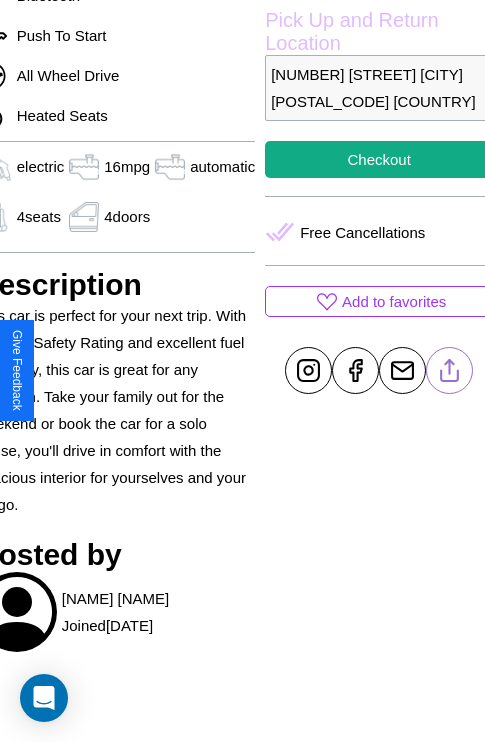 click 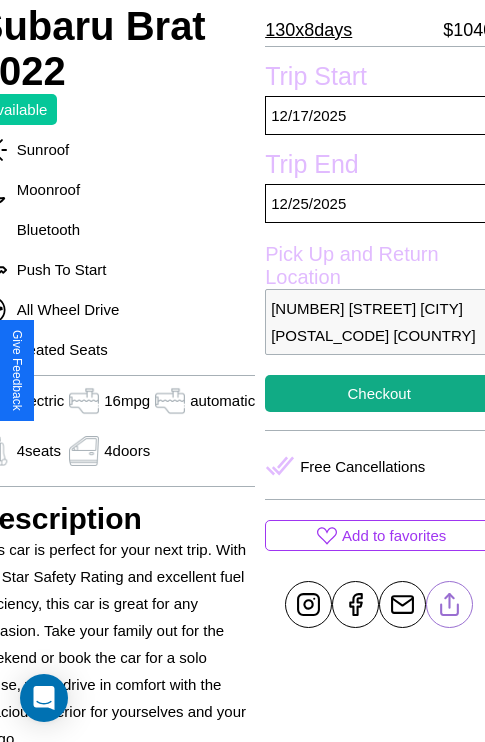 scroll, scrollTop: 409, scrollLeft: 96, axis: both 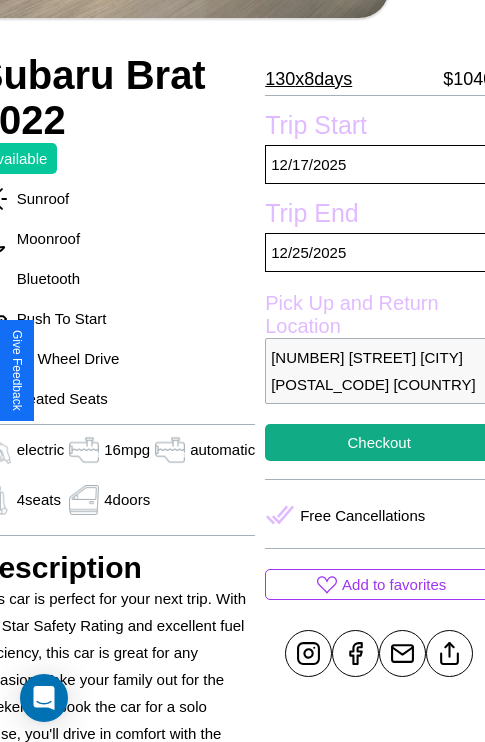 click on "[NUMBER] [STREET]  [CITY]  [POSTAL_CODE] [COUNTRY]" at bounding box center [379, 371] 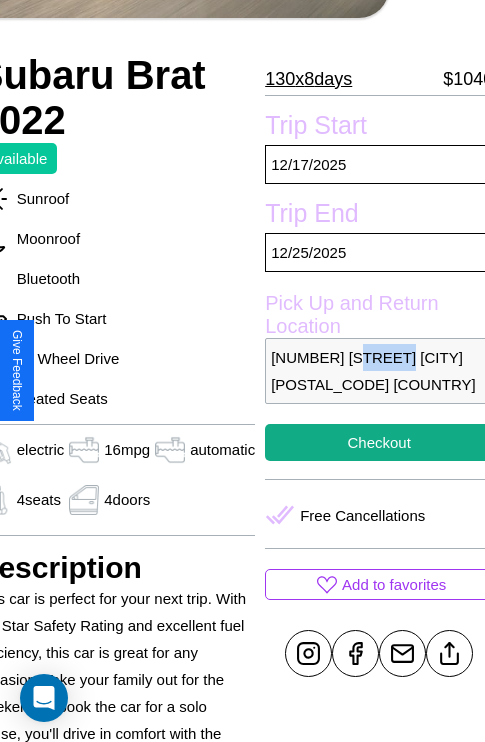 click on "[NUMBER] [STREET]  [CITY]  [POSTAL_CODE] [COUNTRY]" at bounding box center (379, 371) 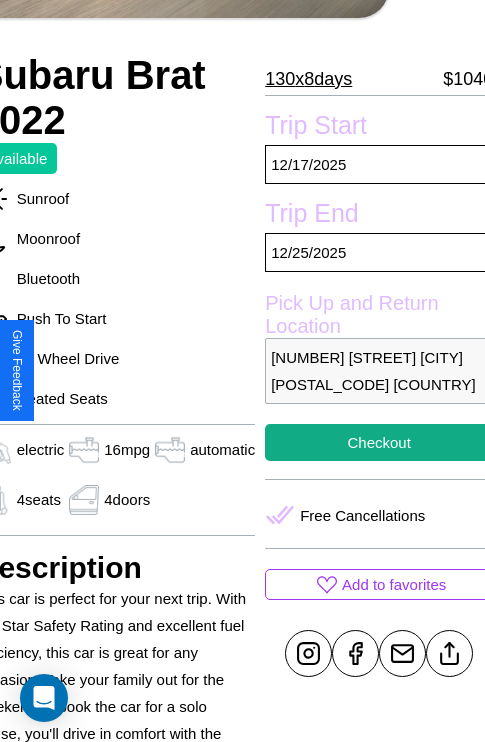 click on "[NUMBER] [STREET]  [CITY]  [POSTAL_CODE] [COUNTRY]" at bounding box center (379, 371) 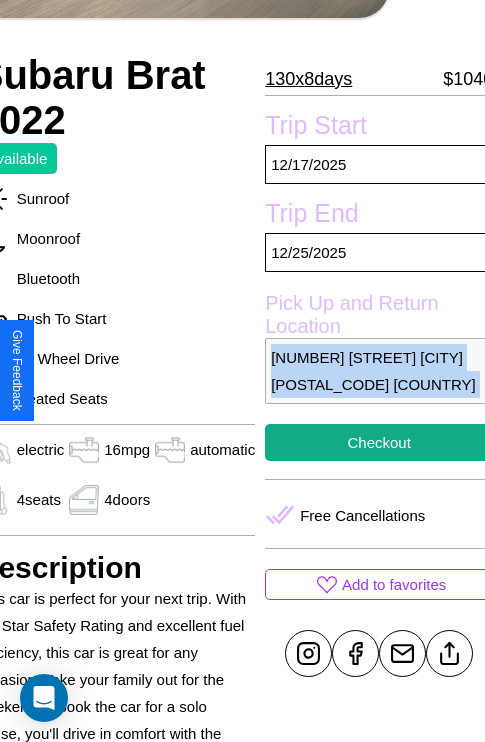 click on "[NUMBER] [STREET]  [CITY]  [POSTAL_CODE] [COUNTRY]" at bounding box center [379, 371] 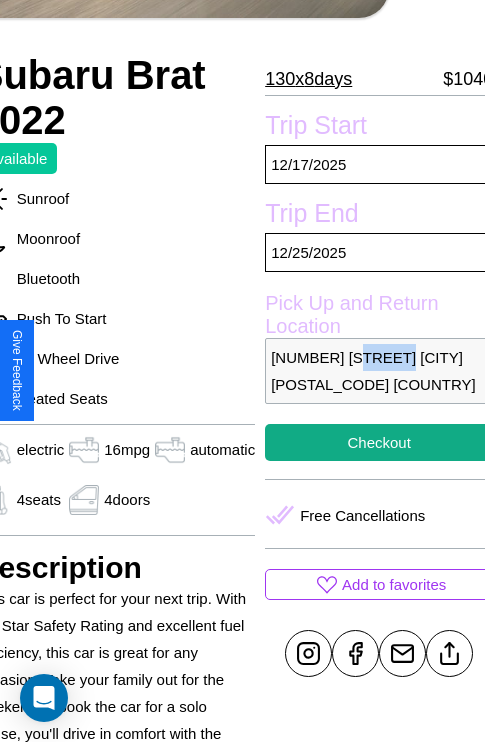 click on "[NUMBER] [STREET]  [CITY]  [POSTAL_CODE] [COUNTRY]" at bounding box center [379, 371] 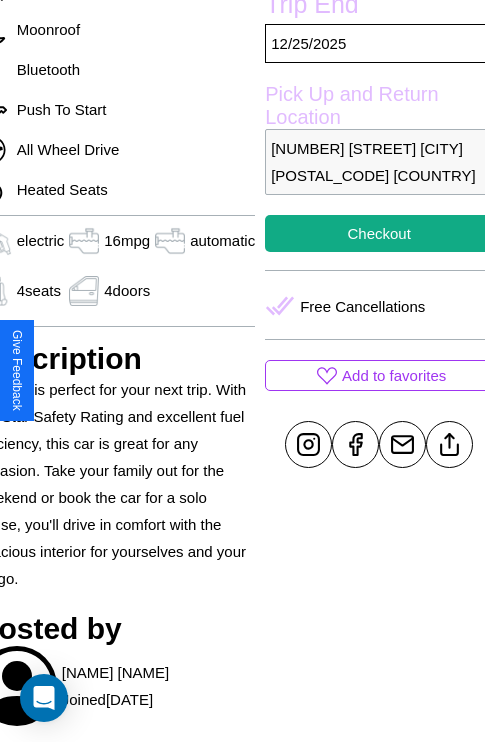 scroll, scrollTop: 623, scrollLeft: 96, axis: both 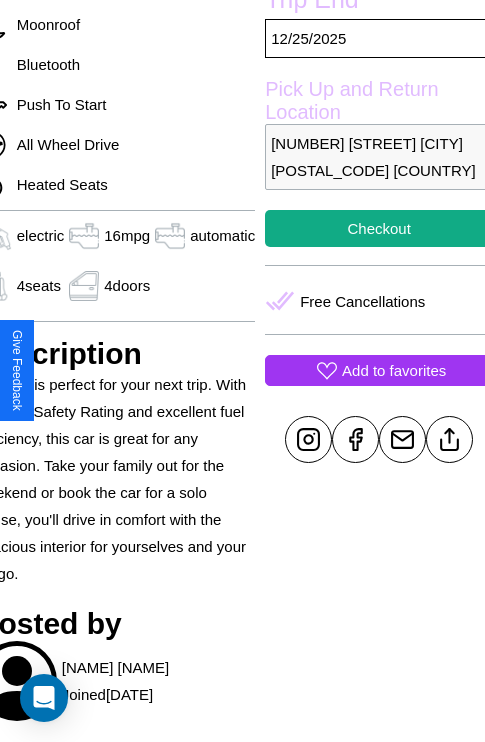 click on "Add to favorites" at bounding box center (394, 370) 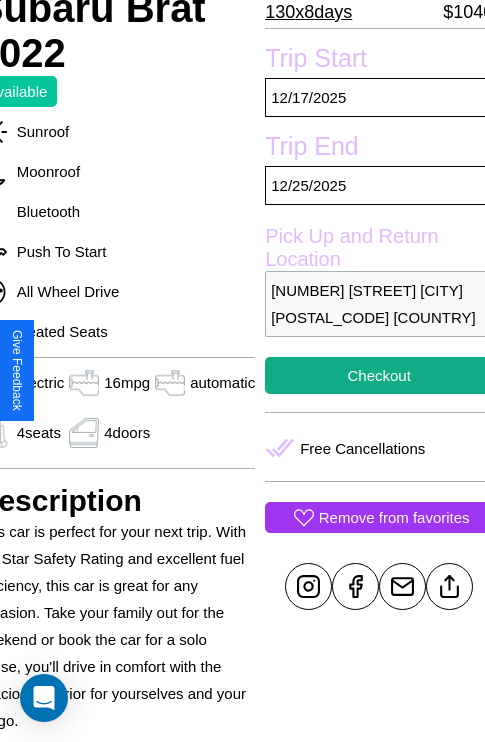 scroll, scrollTop: 481, scrollLeft: 96, axis: both 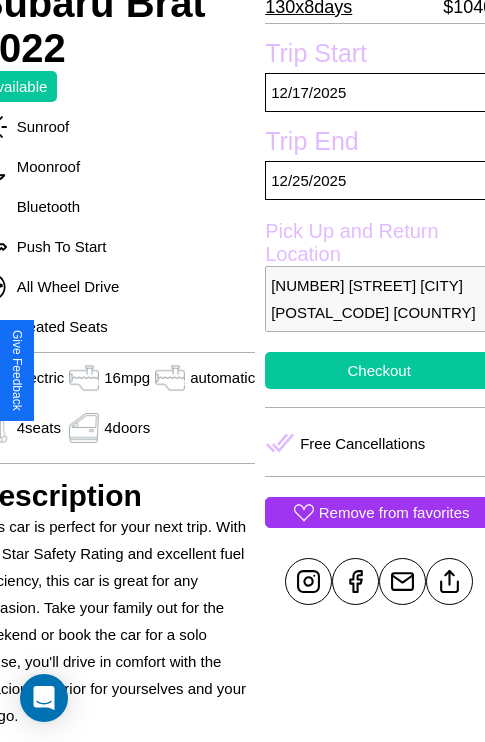 click on "Checkout" at bounding box center (379, 370) 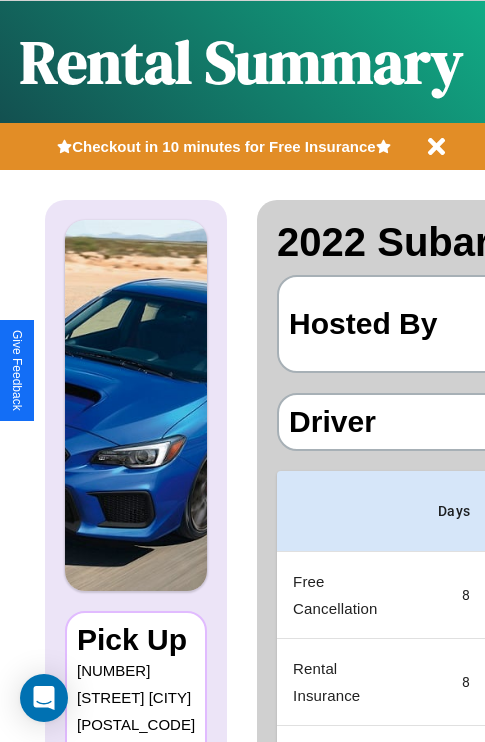scroll, scrollTop: 0, scrollLeft: 383, axis: horizontal 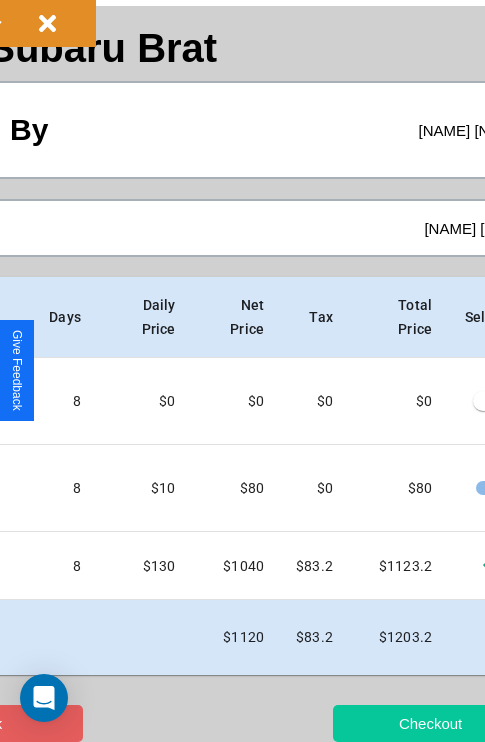 click on "Checkout" at bounding box center (430, 723) 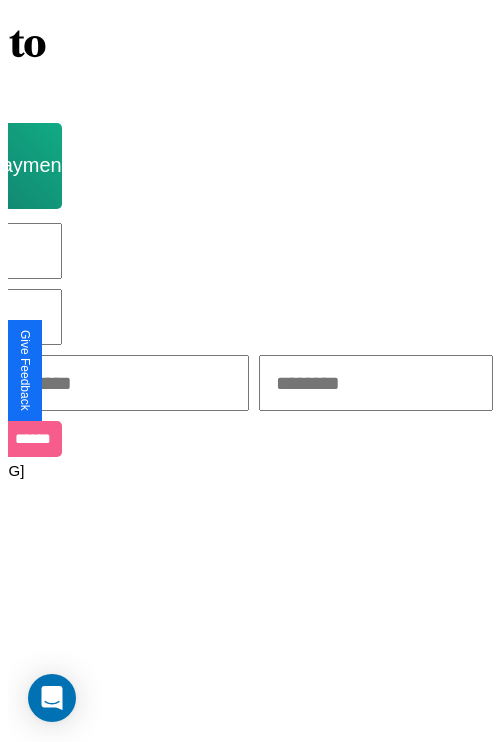 scroll, scrollTop: 0, scrollLeft: 0, axis: both 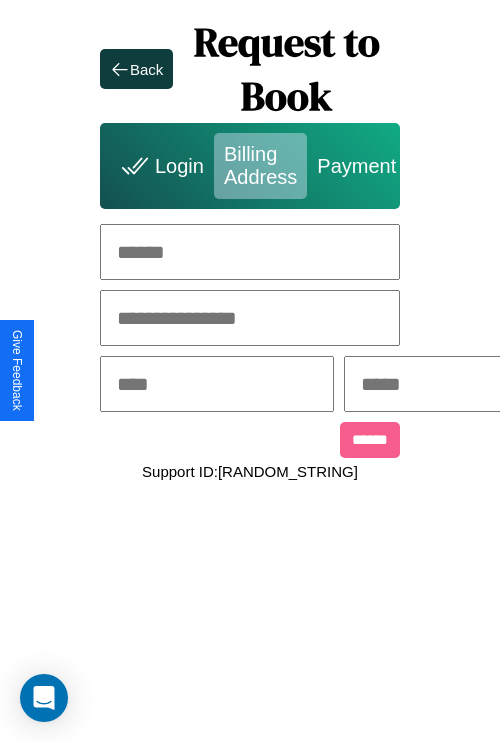 click at bounding box center [250, 252] 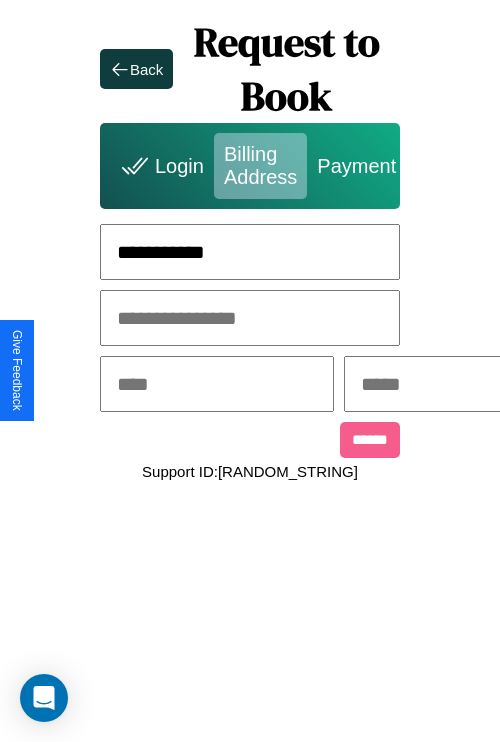 type on "**********" 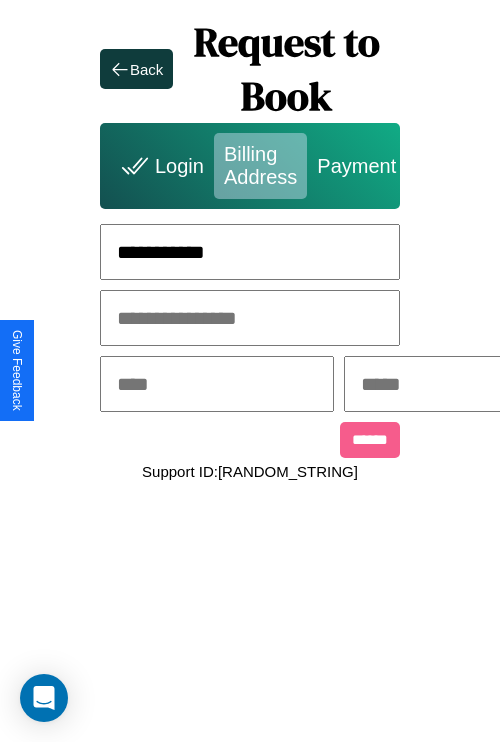 click at bounding box center [217, 384] 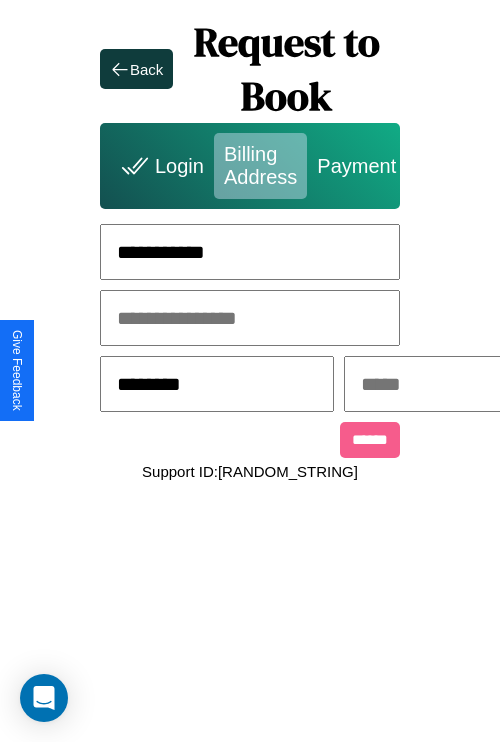 type on "********" 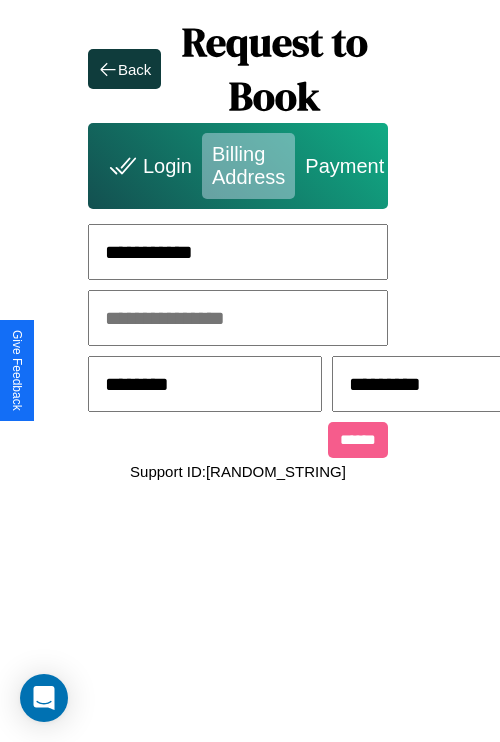scroll, scrollTop: 0, scrollLeft: 517, axis: horizontal 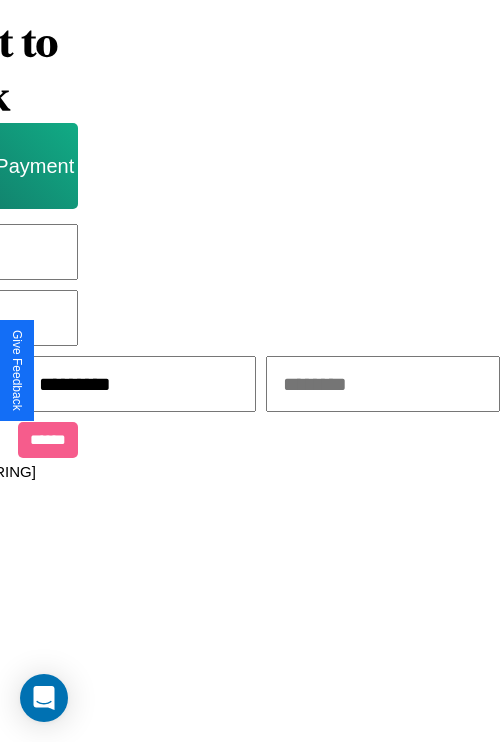 type on "*********" 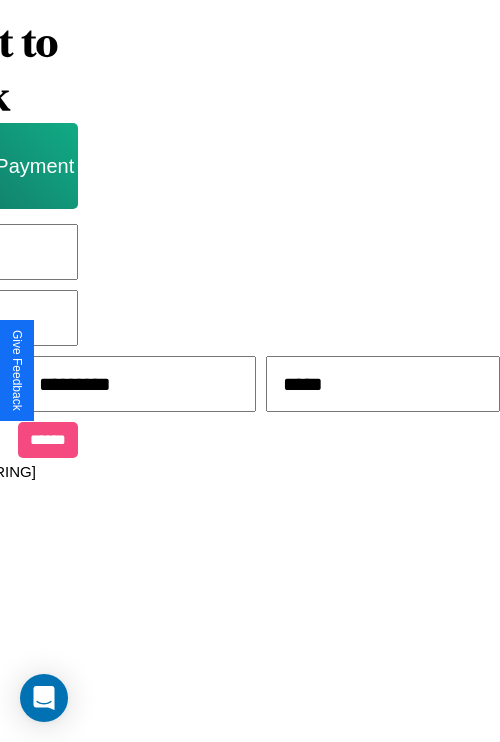 type on "*****" 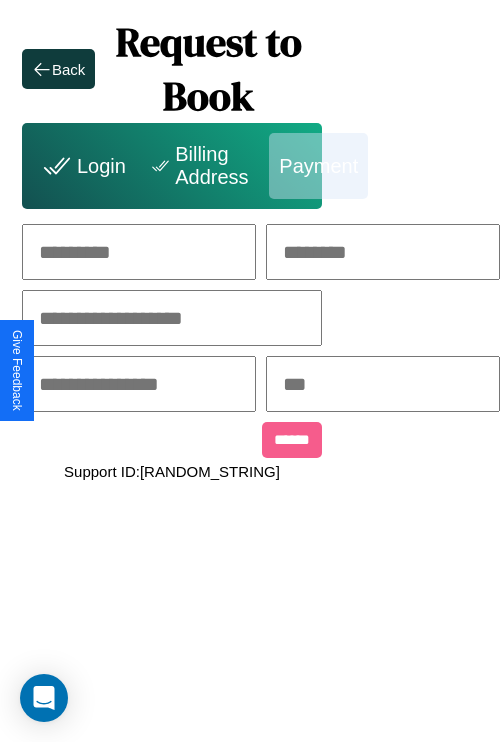 scroll, scrollTop: 0, scrollLeft: 208, axis: horizontal 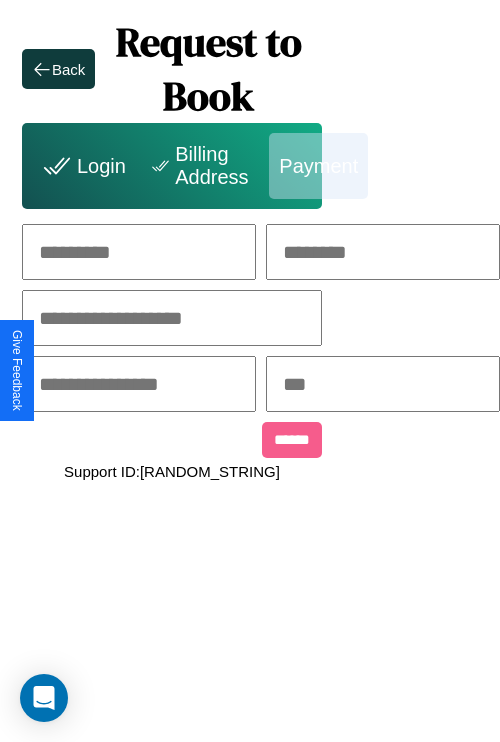 click at bounding box center (139, 252) 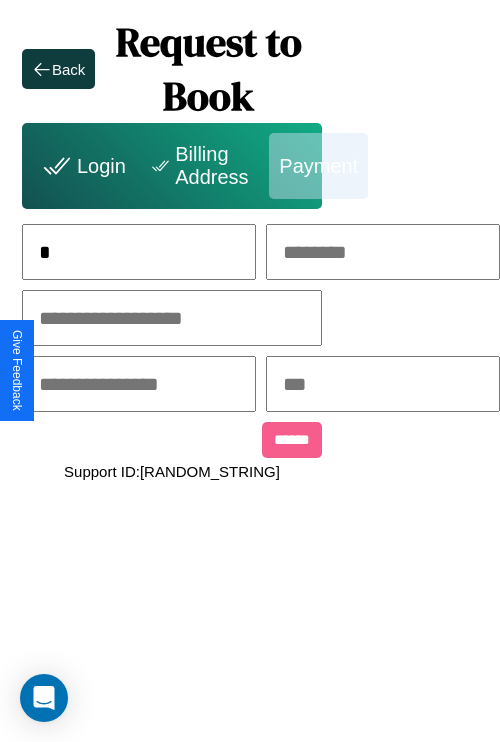 scroll, scrollTop: 0, scrollLeft: 133, axis: horizontal 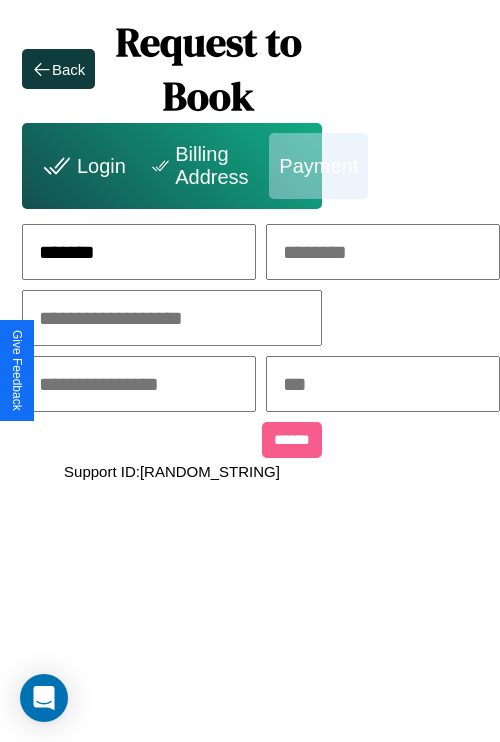 type on "*******" 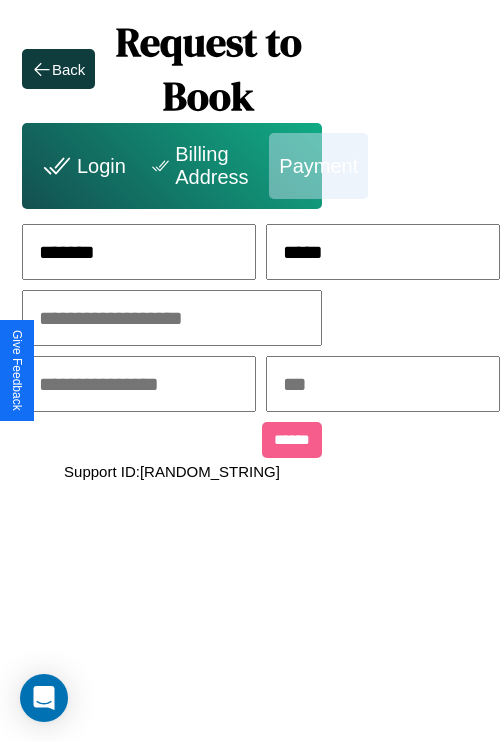 type on "*****" 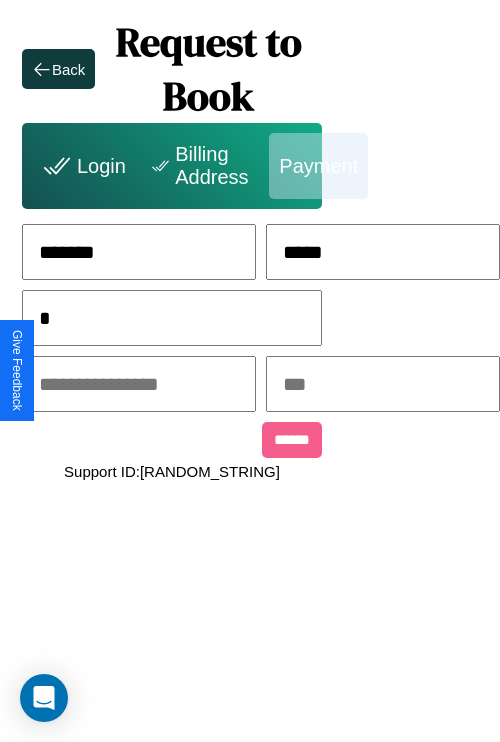 scroll, scrollTop: 0, scrollLeft: 128, axis: horizontal 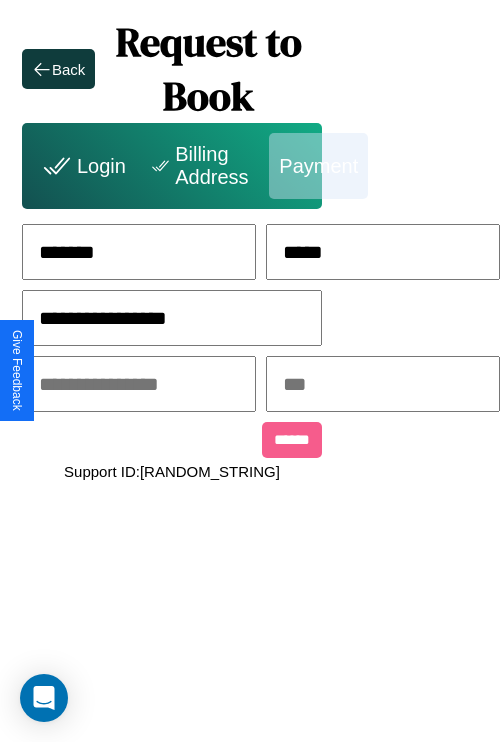 type on "**********" 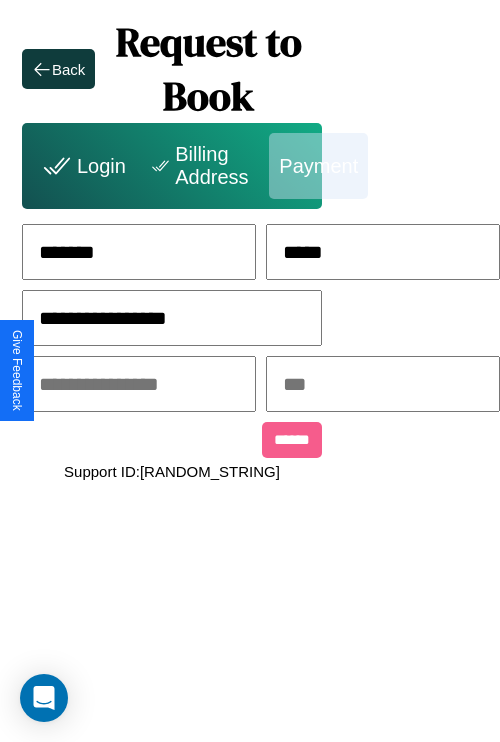 click at bounding box center [139, 384] 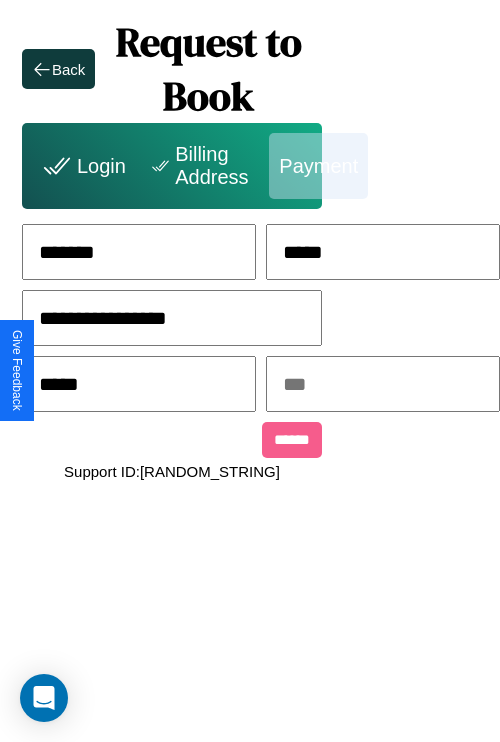 type on "*****" 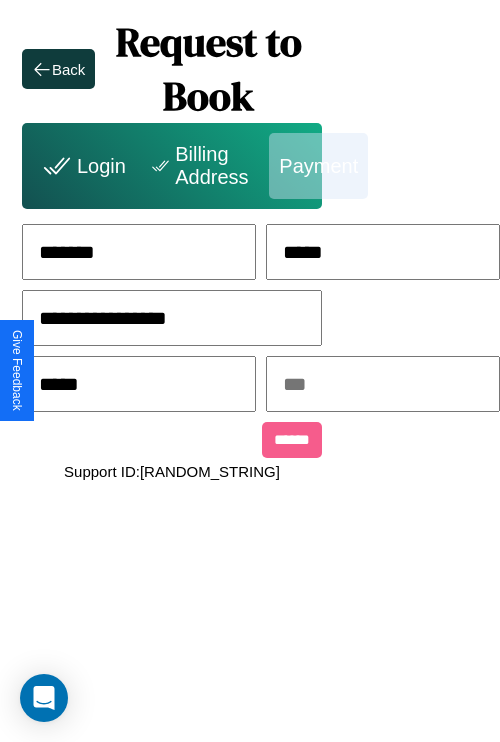 click at bounding box center (383, 384) 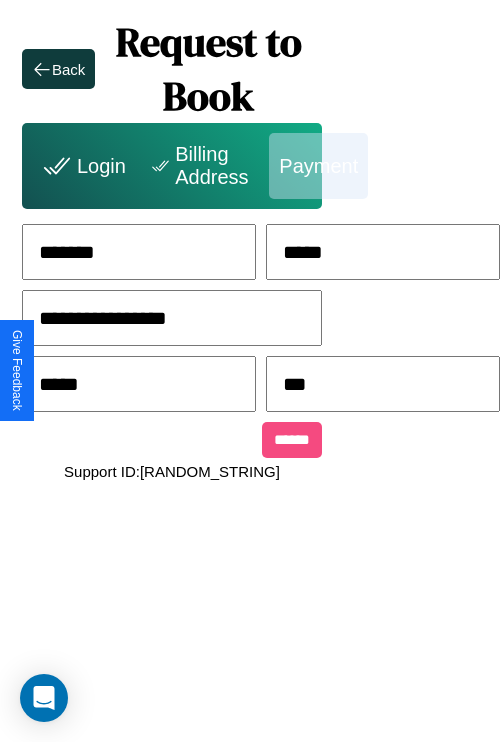 type on "***" 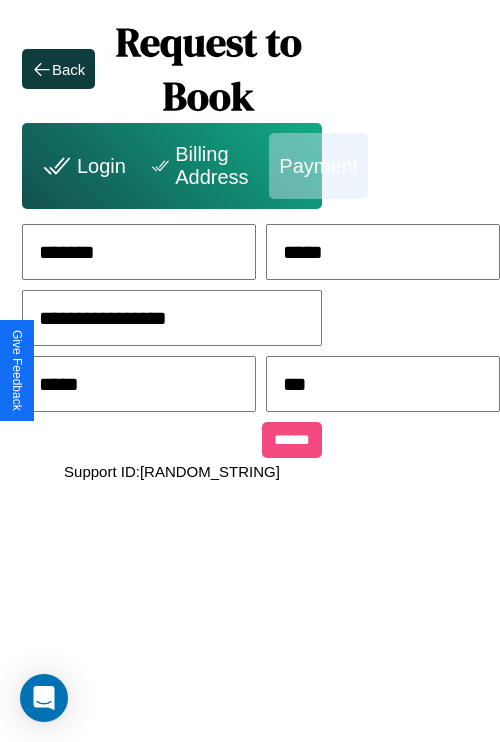 click on "******" at bounding box center (292, 440) 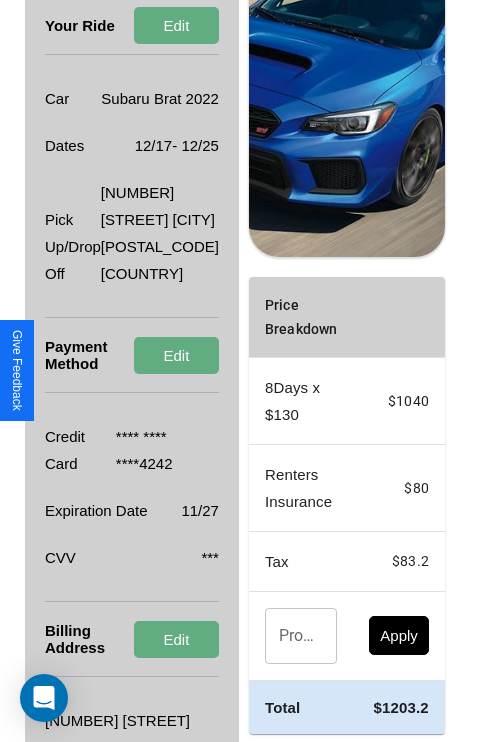 scroll, scrollTop: 428, scrollLeft: 72, axis: both 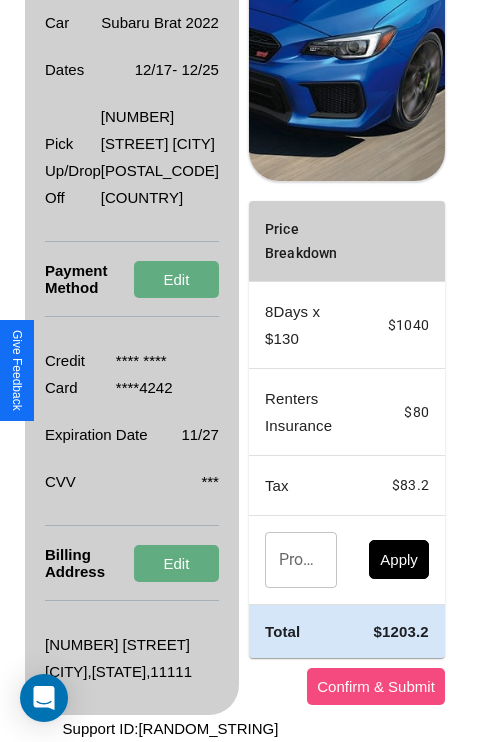 click on "Confirm & Submit" at bounding box center (376, 686) 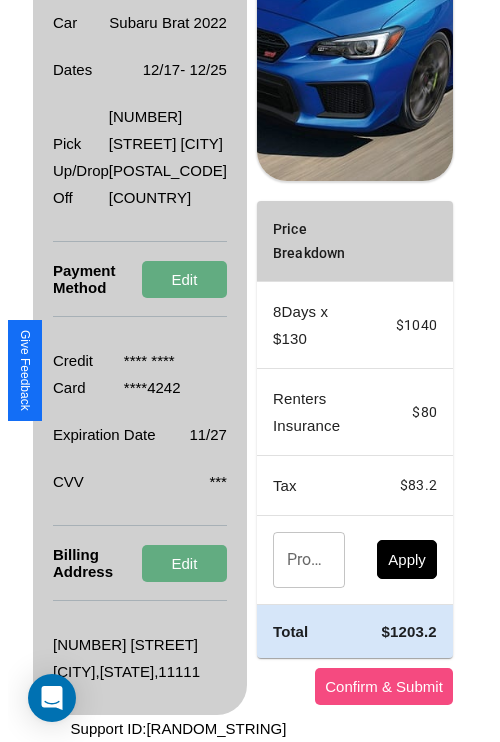 scroll, scrollTop: 0, scrollLeft: 72, axis: horizontal 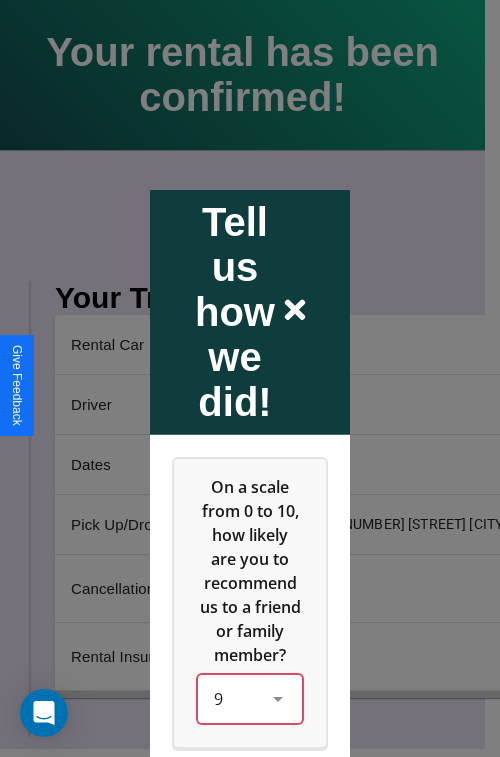 click on "9" at bounding box center [250, 698] 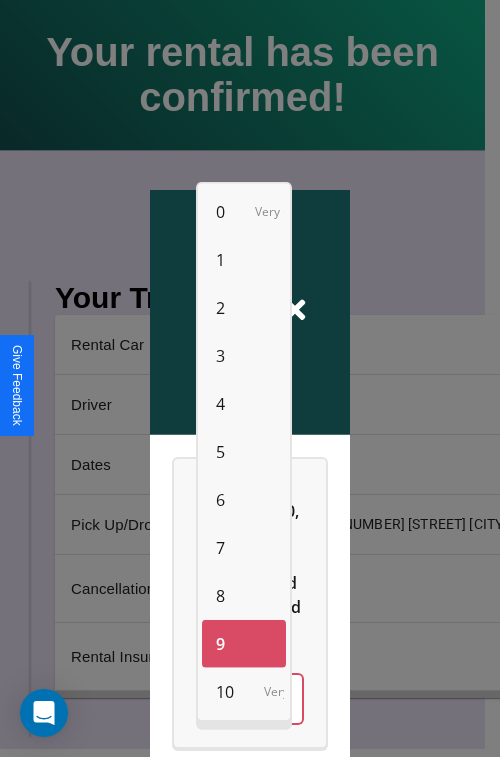 click on "10" at bounding box center [225, 692] 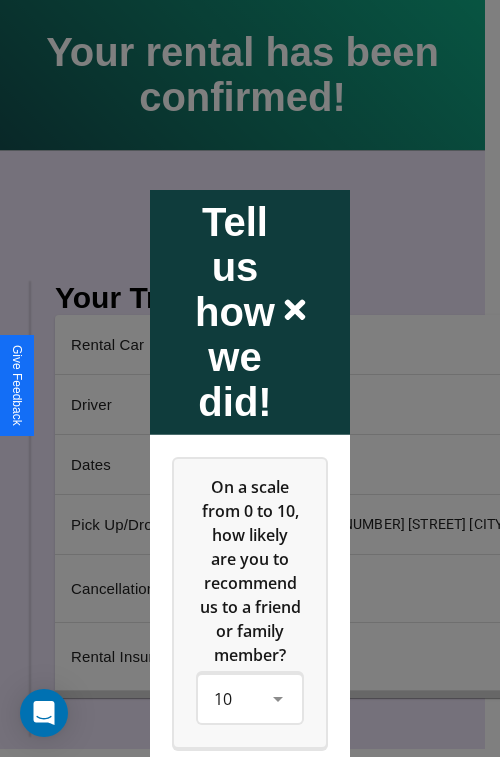 click 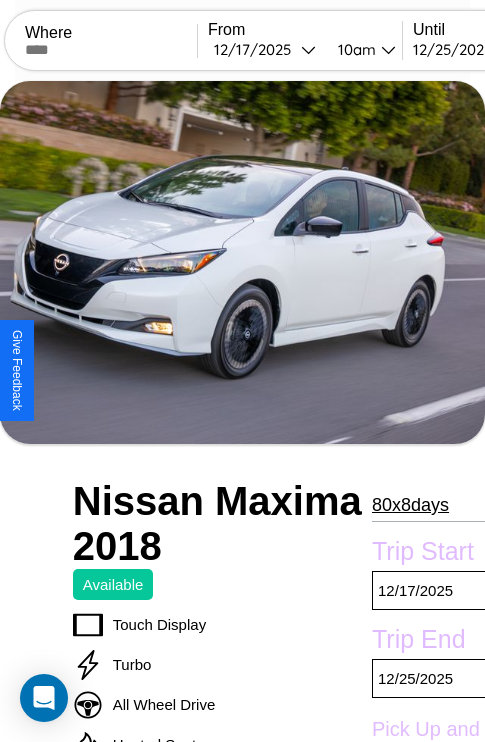 scroll, scrollTop: 709, scrollLeft: 87, axis: both 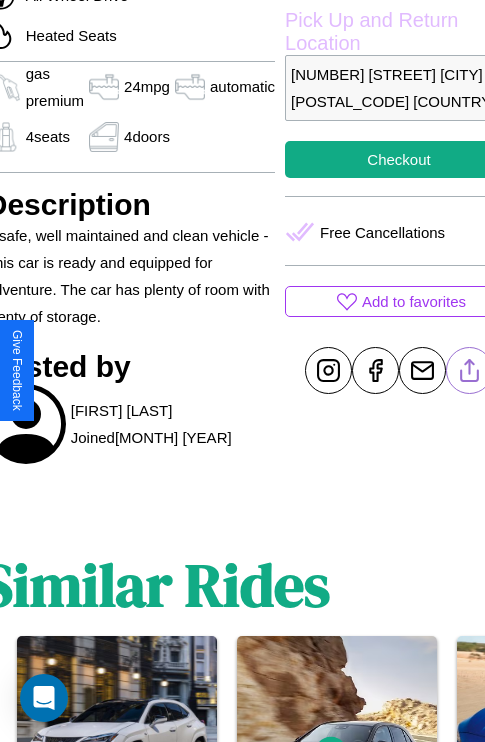 click 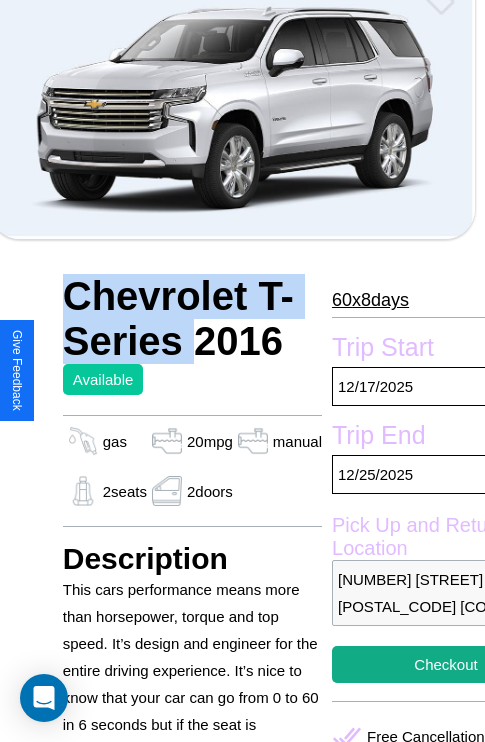 scroll, scrollTop: 407, scrollLeft: 68, axis: both 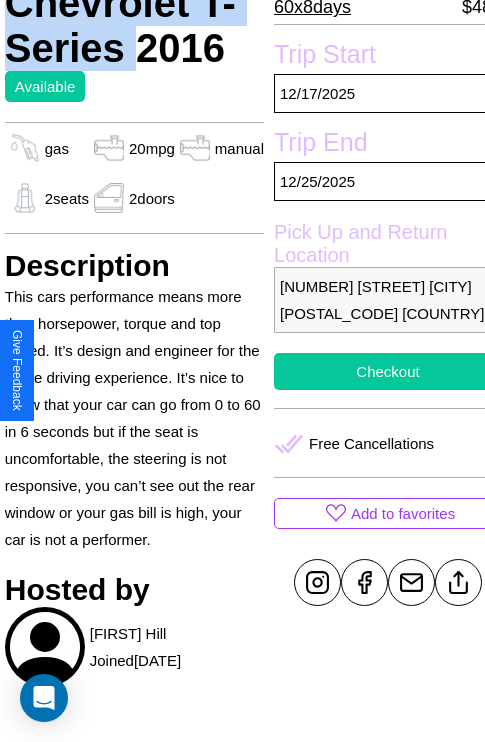click on "Checkout" at bounding box center (388, 371) 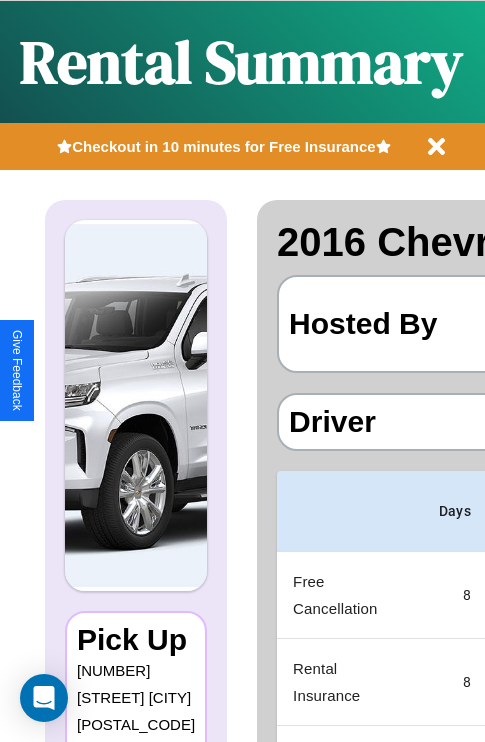 scroll, scrollTop: 0, scrollLeft: 387, axis: horizontal 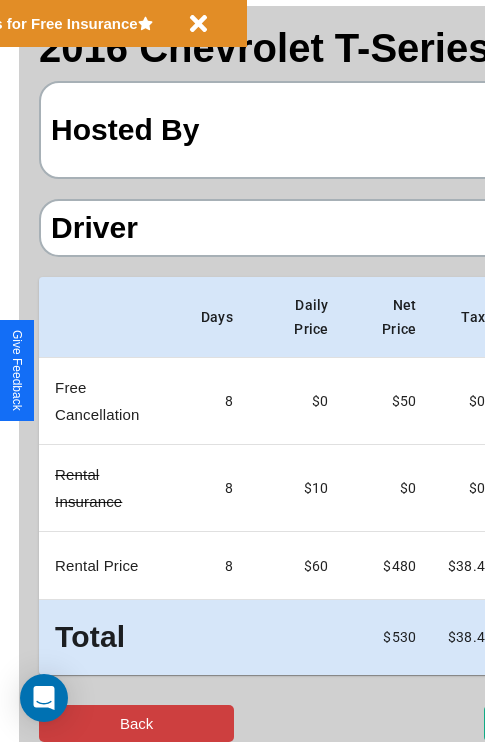 click on "Back" at bounding box center (136, 723) 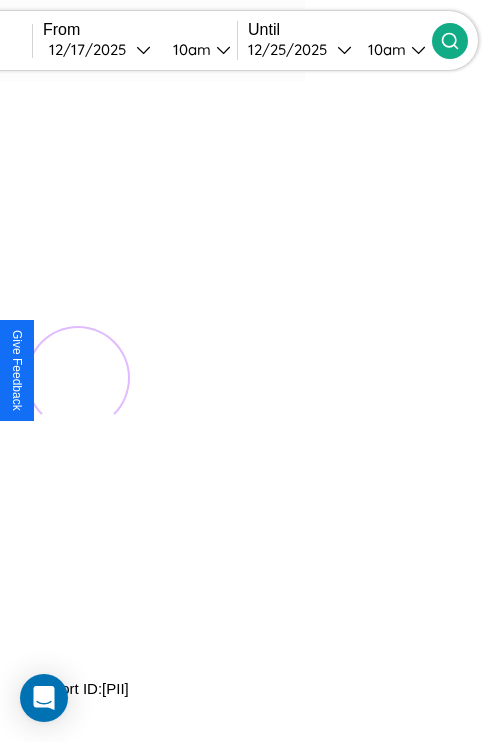 scroll, scrollTop: 0, scrollLeft: 0, axis: both 